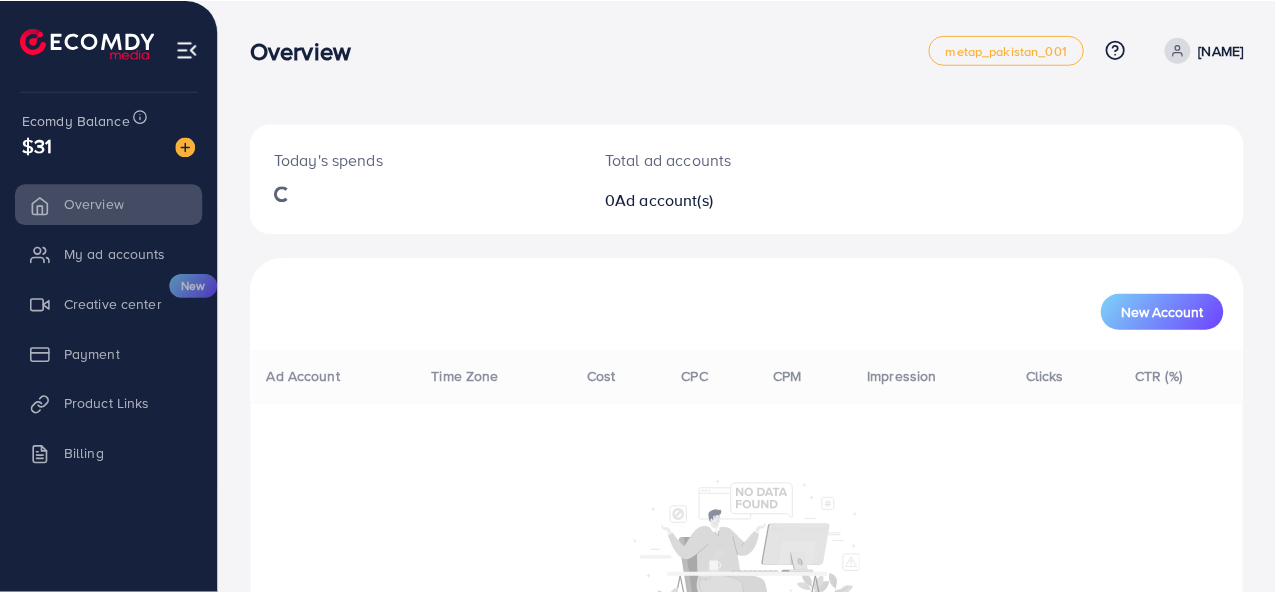 scroll, scrollTop: 0, scrollLeft: 0, axis: both 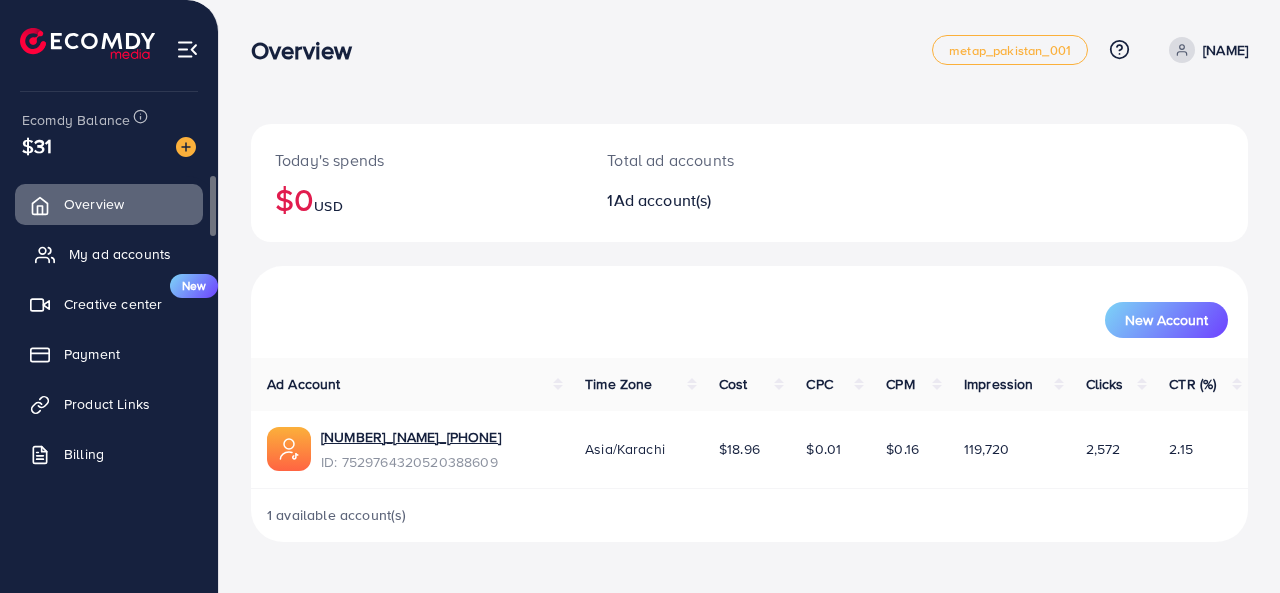 click on "My ad accounts" at bounding box center [120, 254] 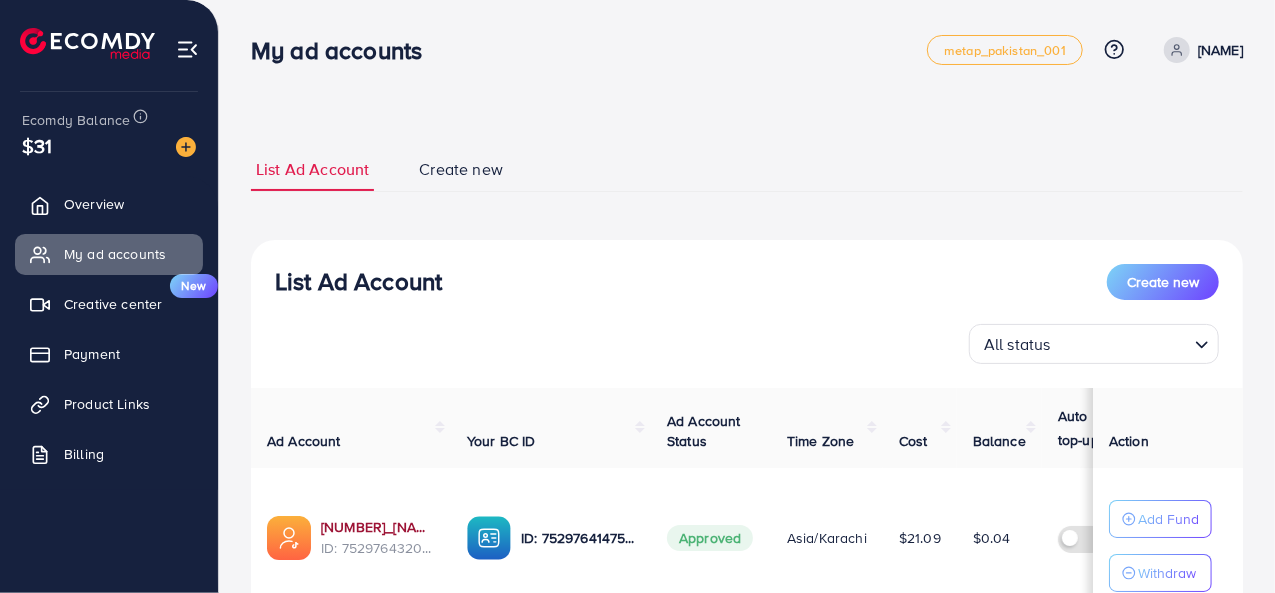 click on "[NUMBER]_[NAME] [NAME]_[NUMBER]" at bounding box center (378, 527) 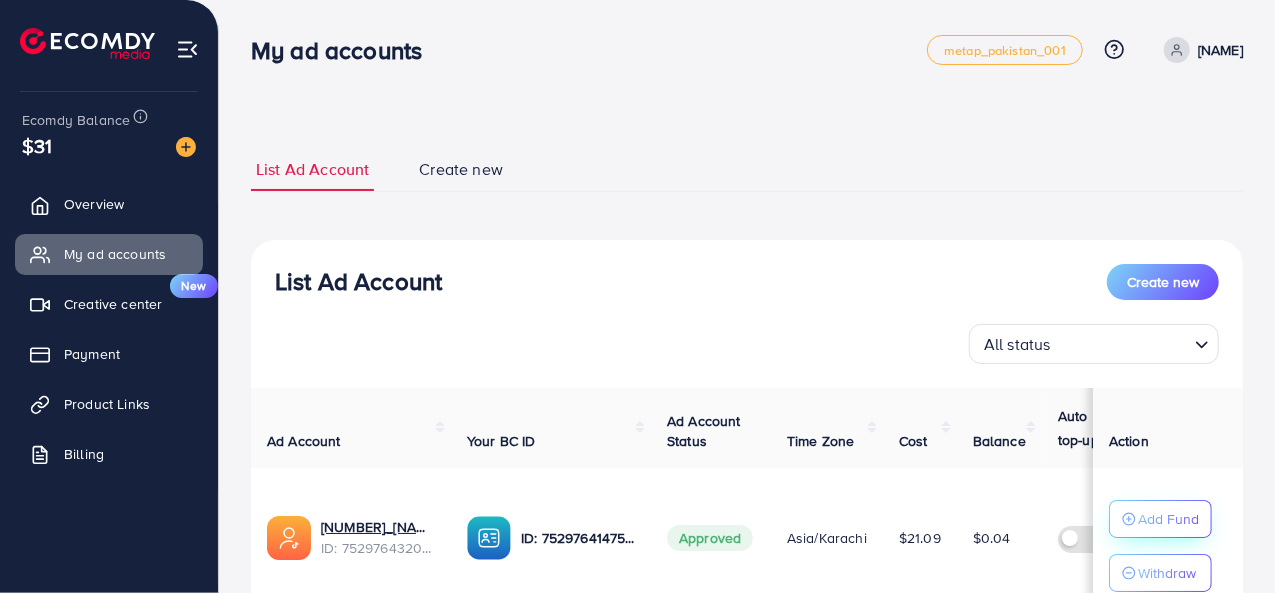 click on "Add Fund" at bounding box center [1168, 519] 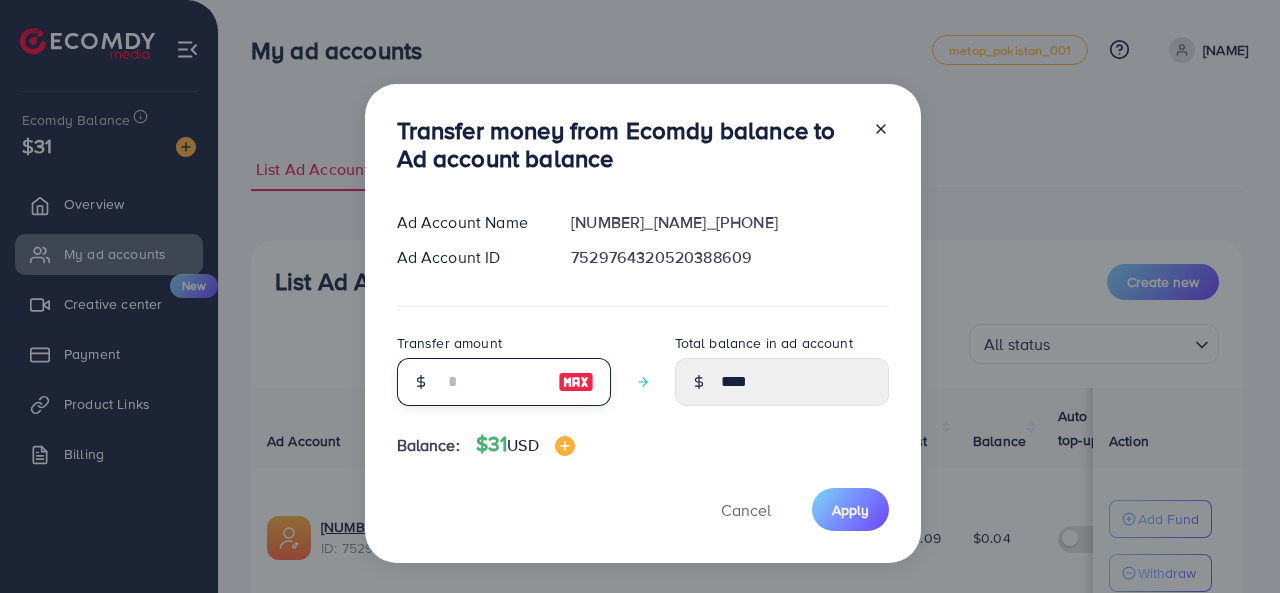 drag, startPoint x: 1156, startPoint y: 519, endPoint x: 475, endPoint y: 375, distance: 696.05817 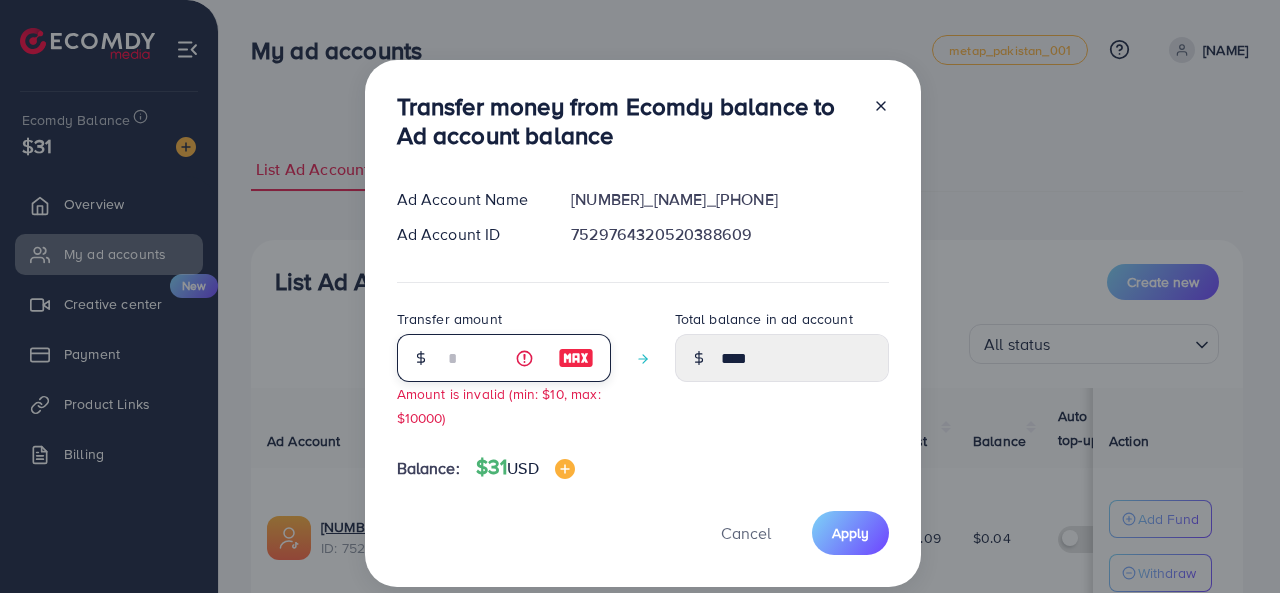 type on "****" 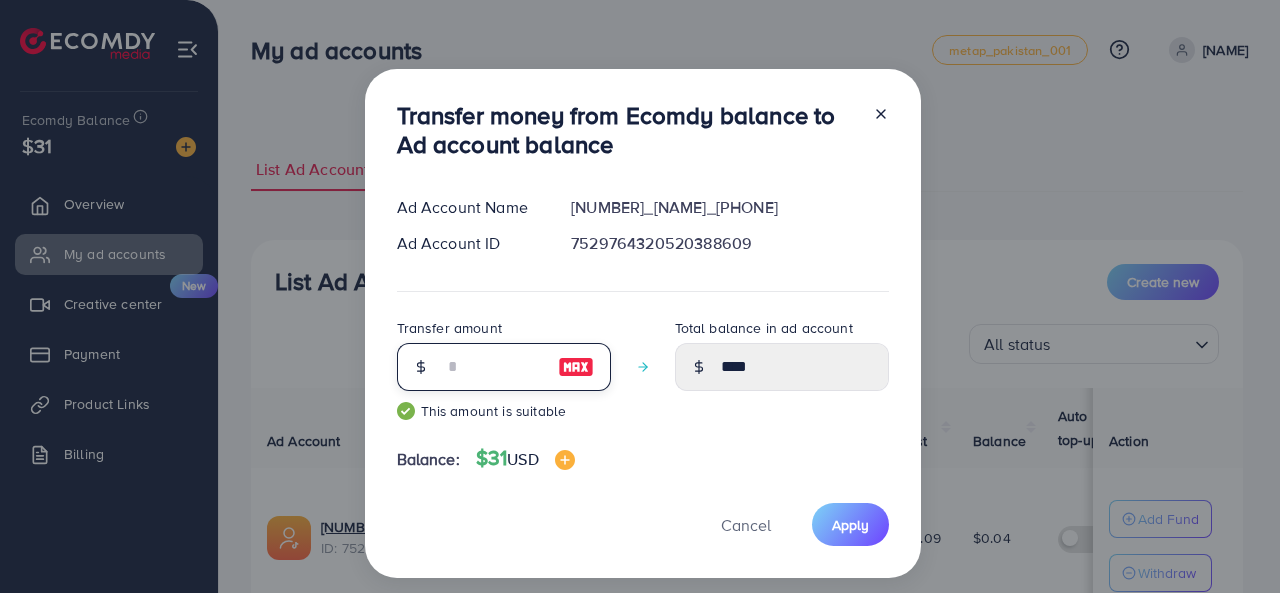 type on "*****" 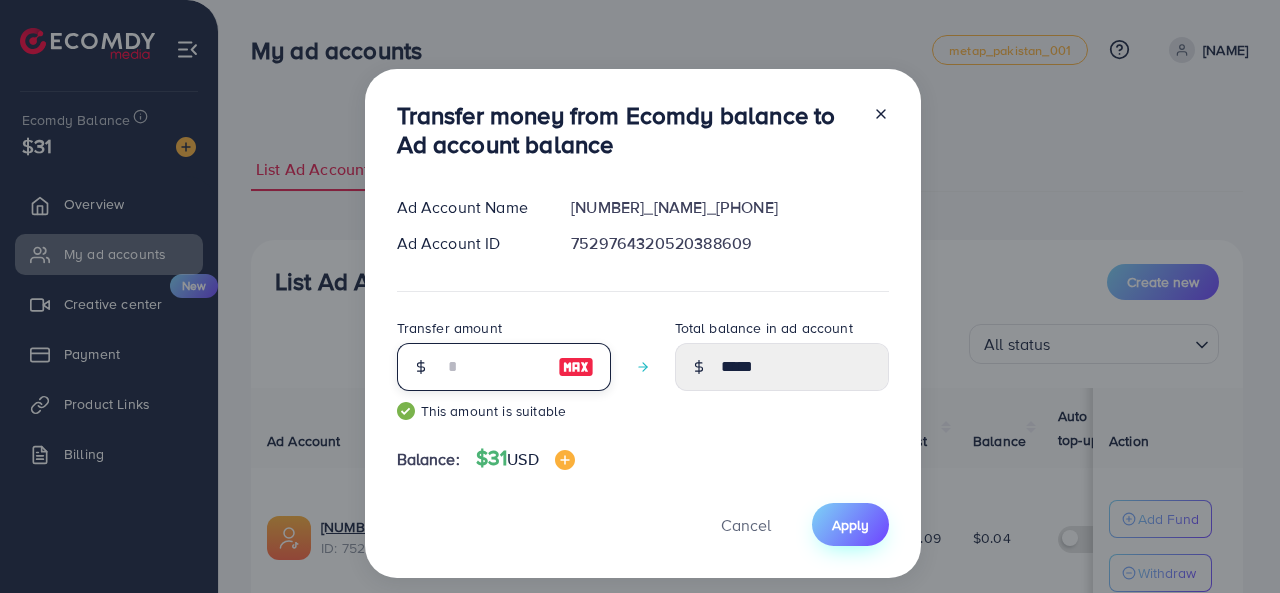 type on "**" 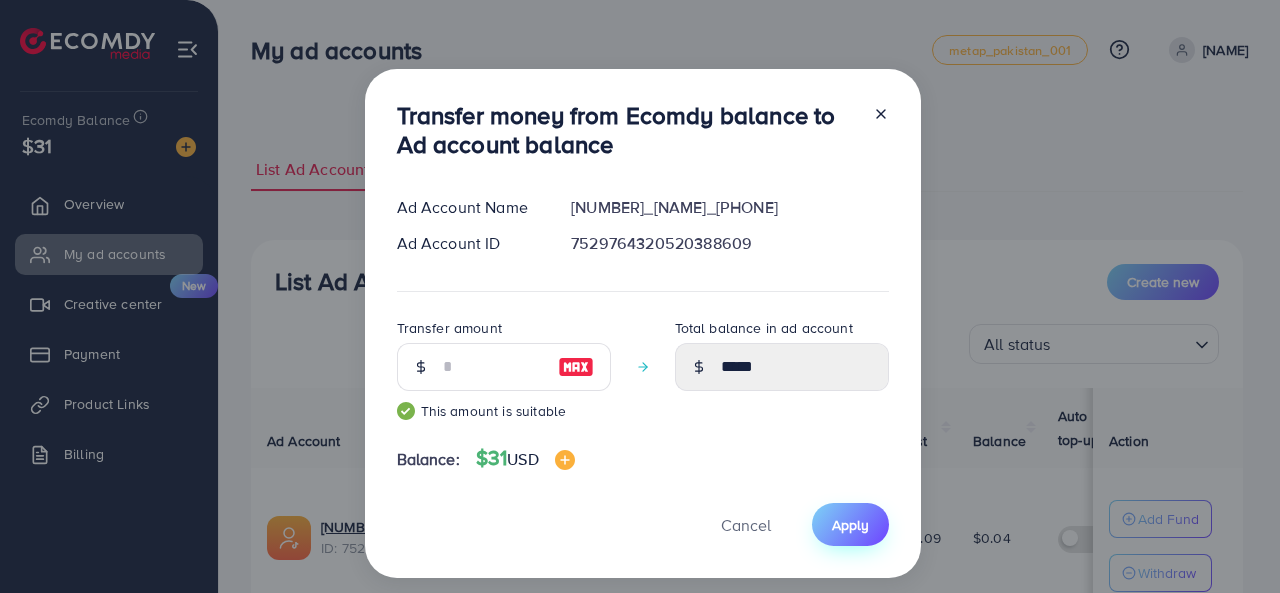 click on "Apply" at bounding box center [850, 525] 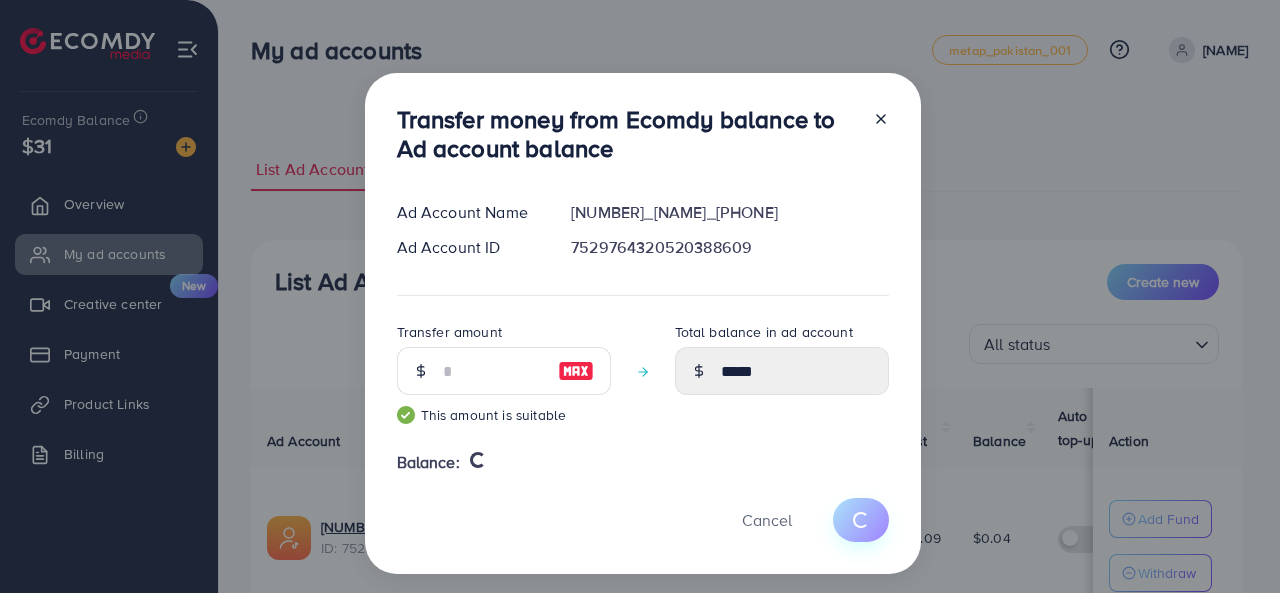 type 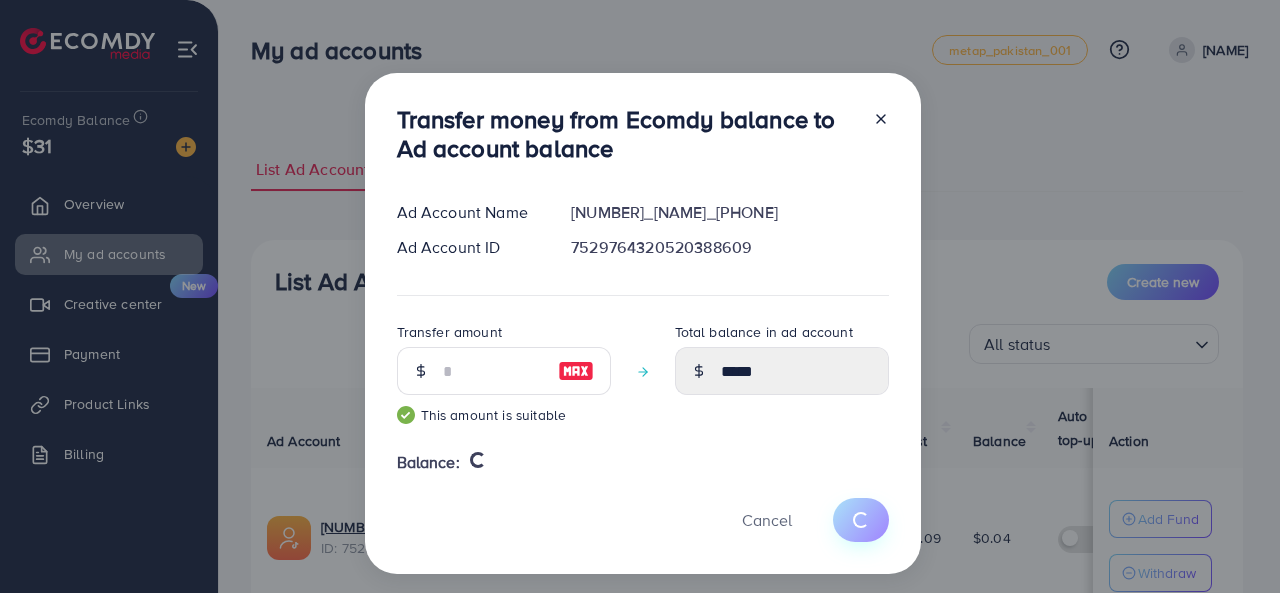 type on "****" 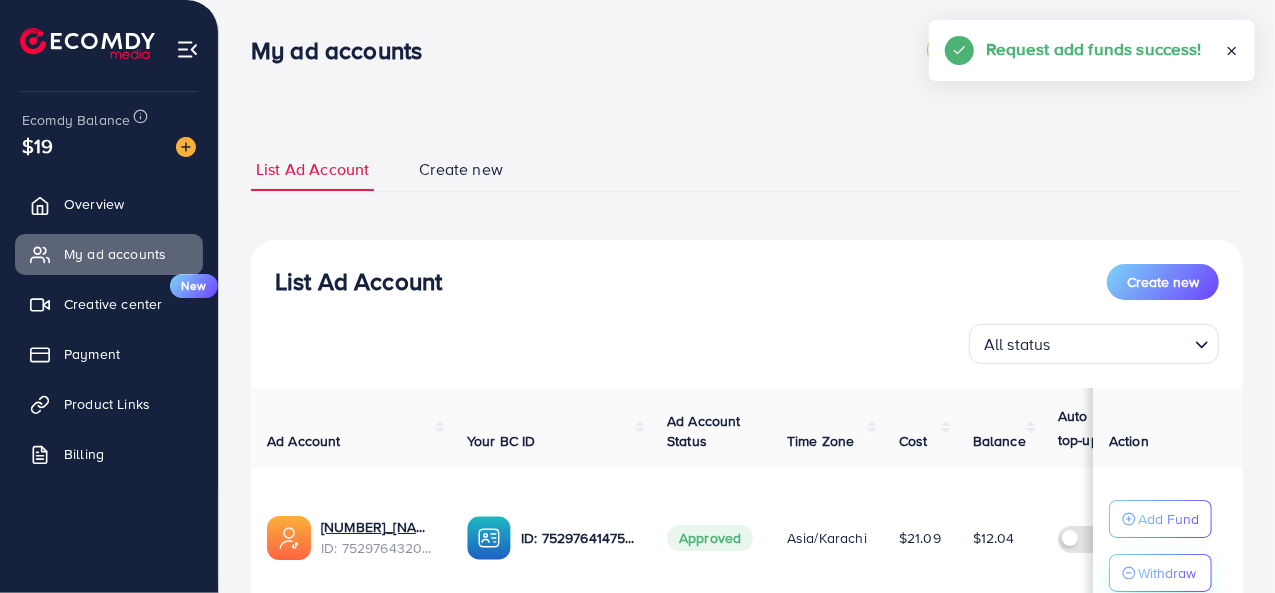click on "Withdraw" at bounding box center [1167, 573] 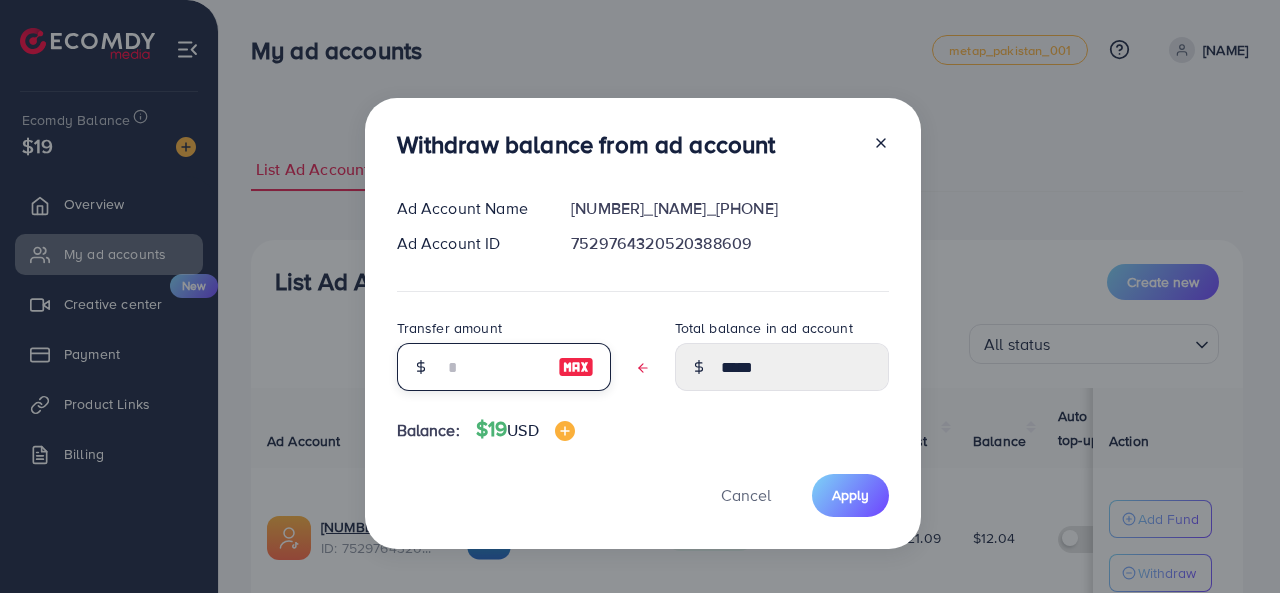 click at bounding box center [493, 367] 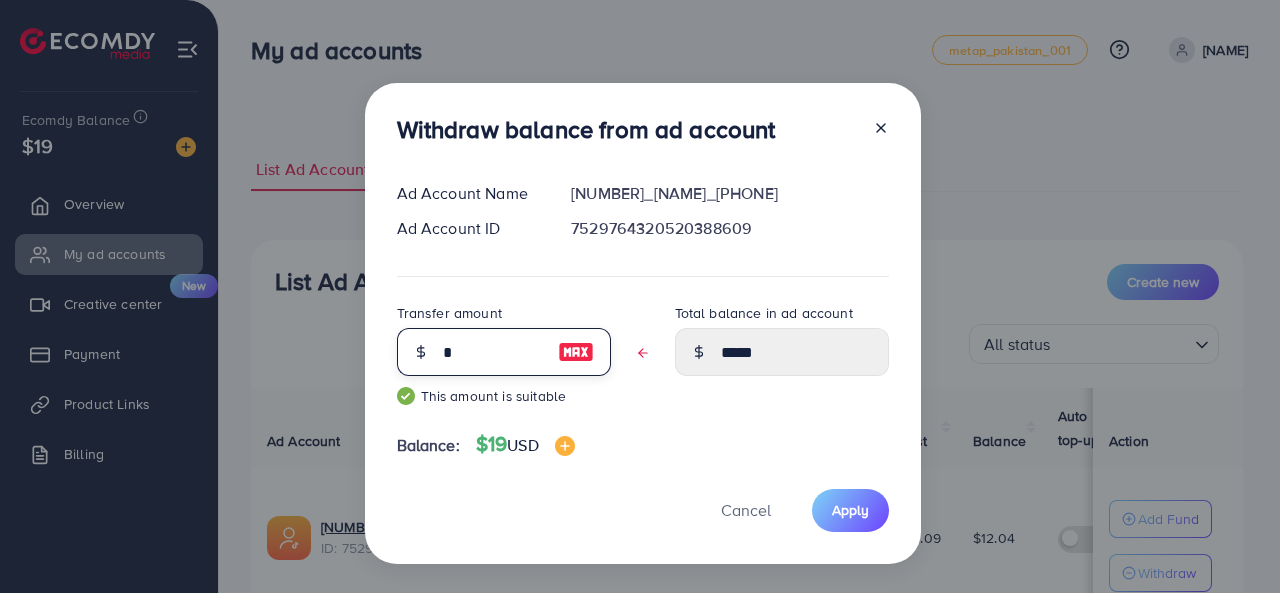 type on "*****" 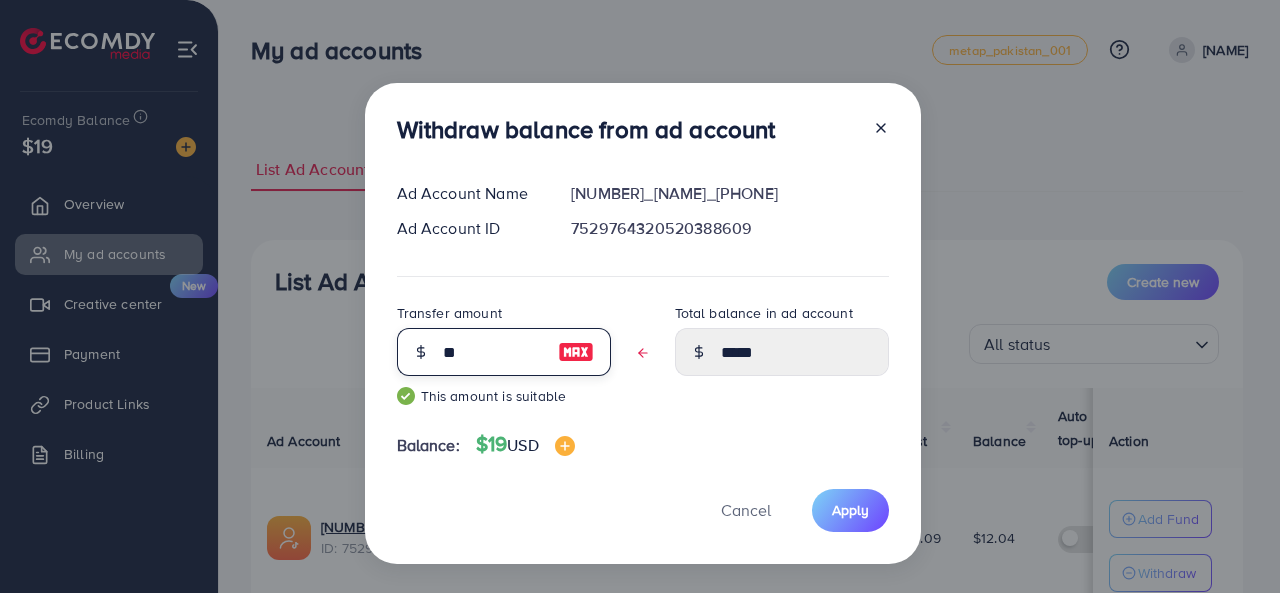type on "****" 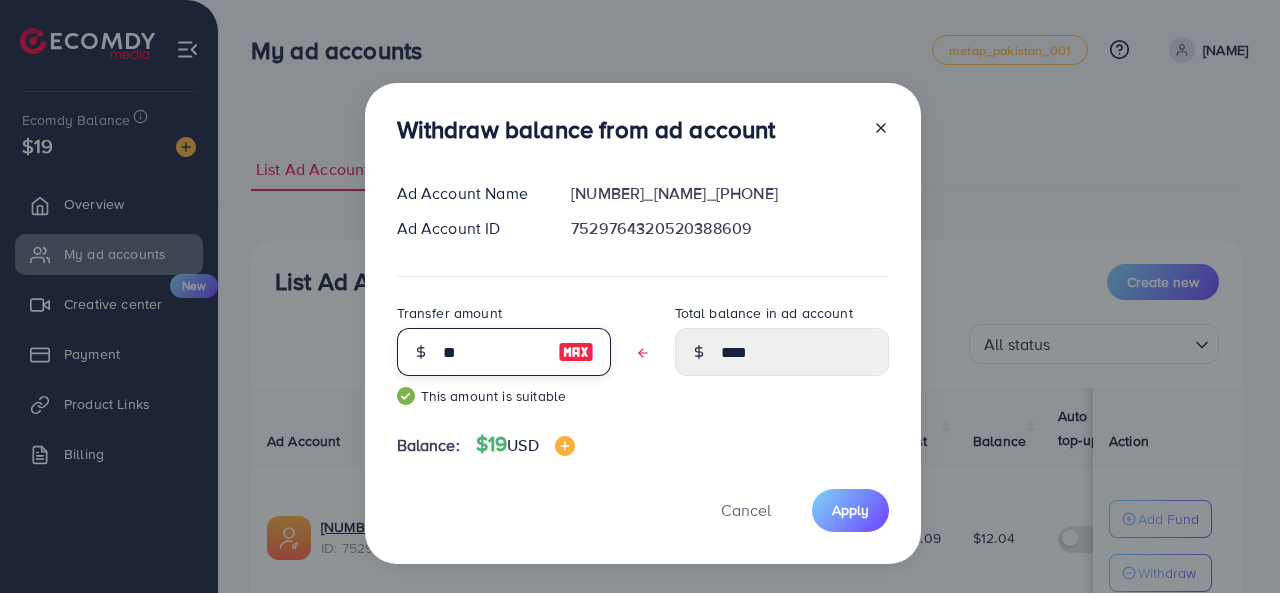 type on "*" 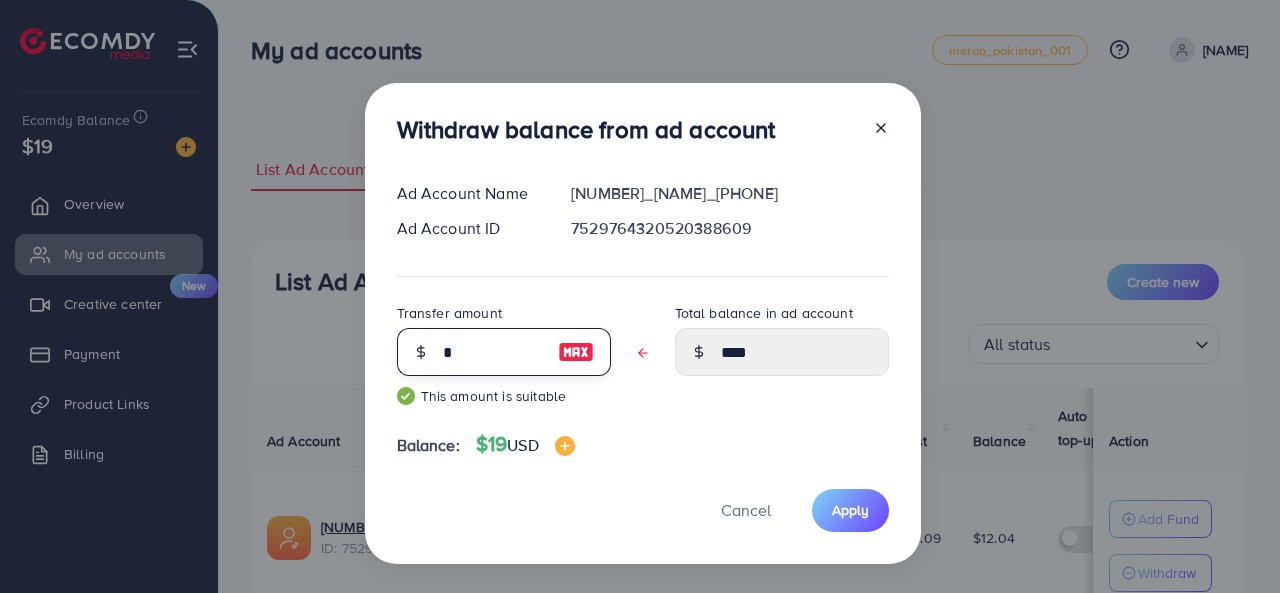 type on "*****" 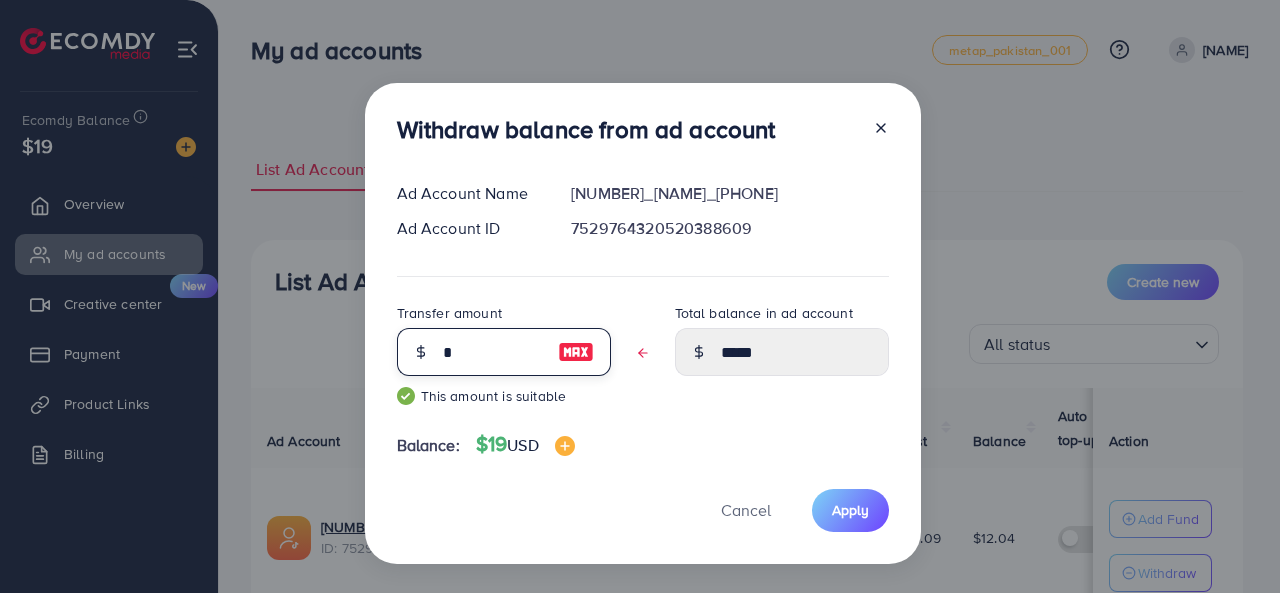 type on "**" 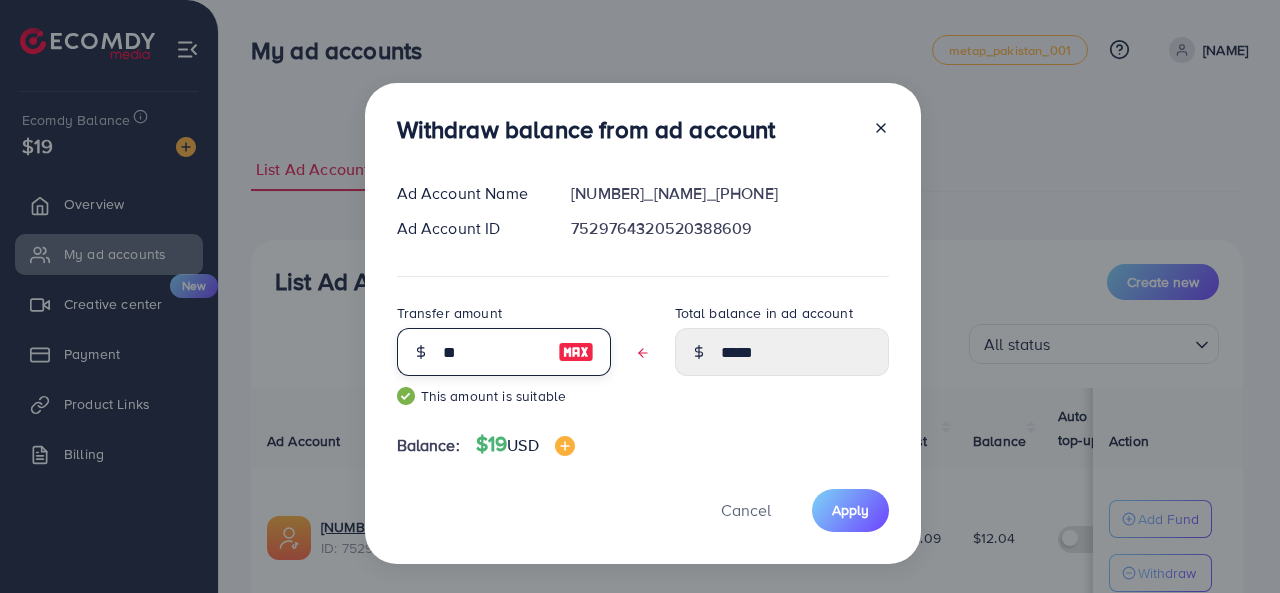type on "****" 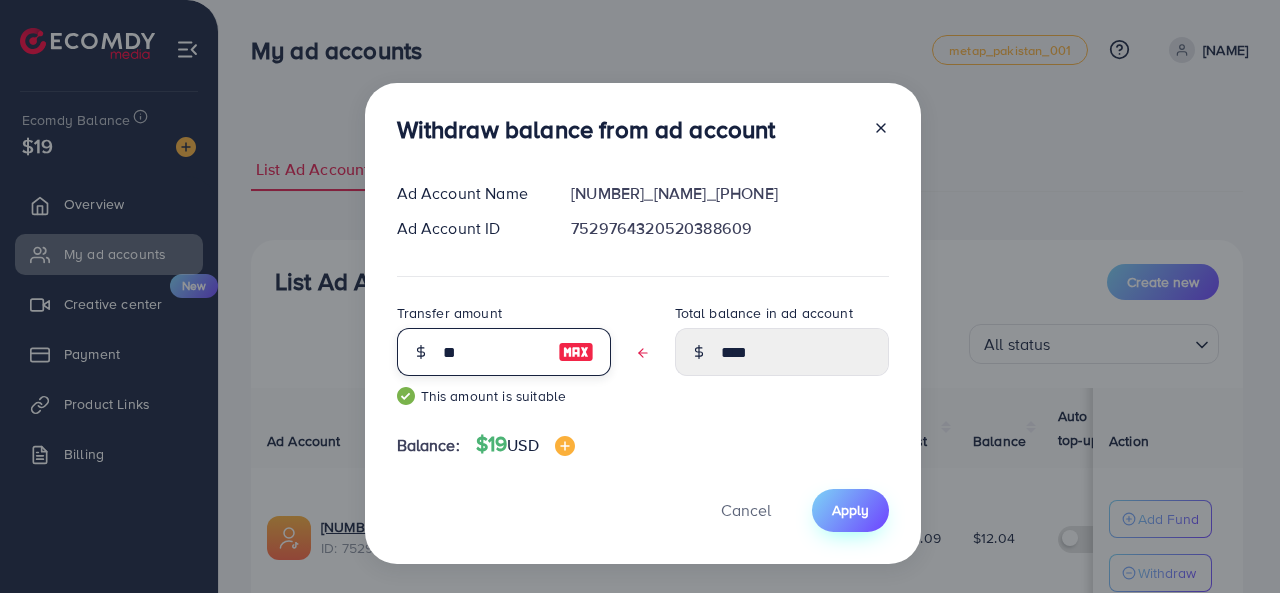 type on "**" 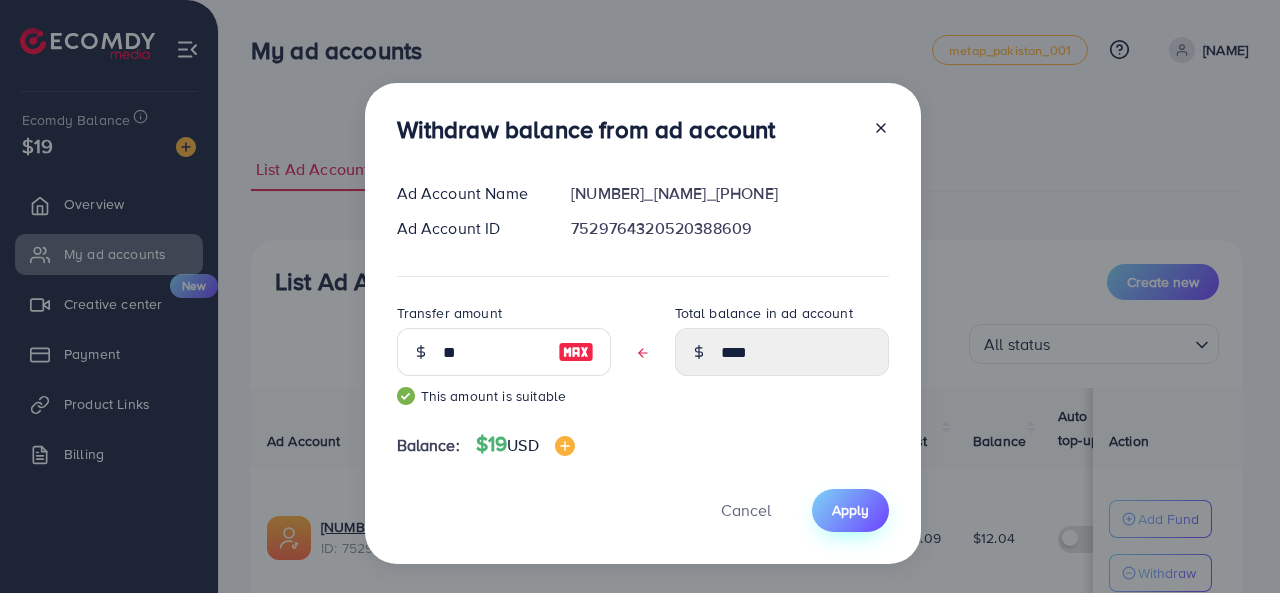 click on "Apply" at bounding box center (850, 510) 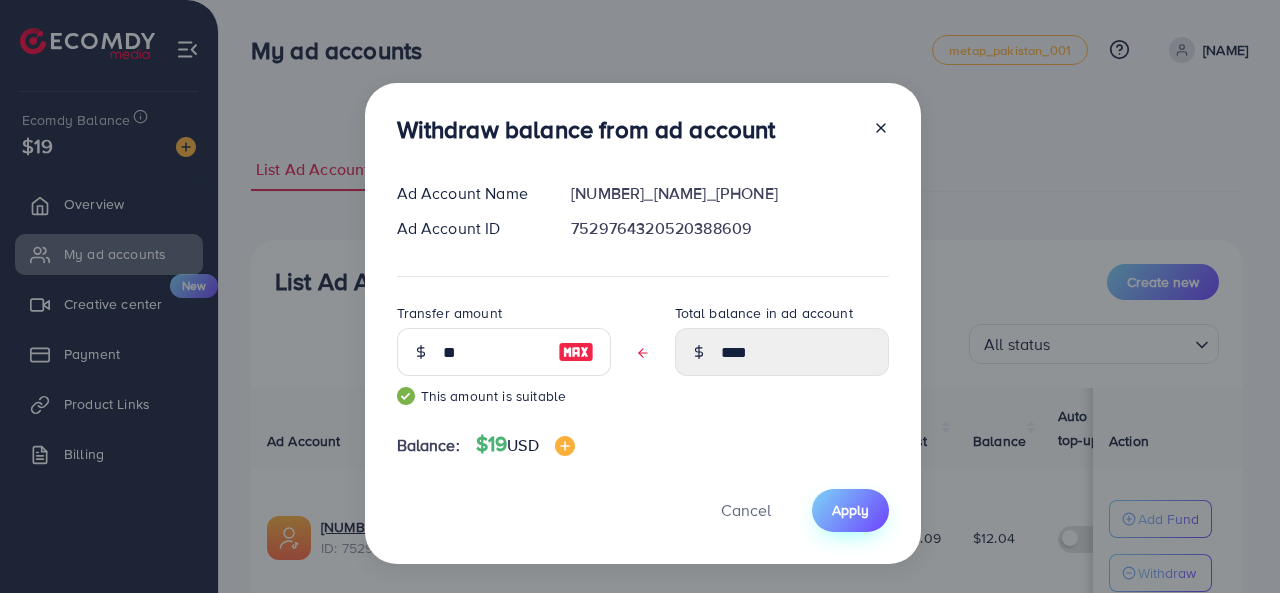 click on "Apply" at bounding box center [850, 510] 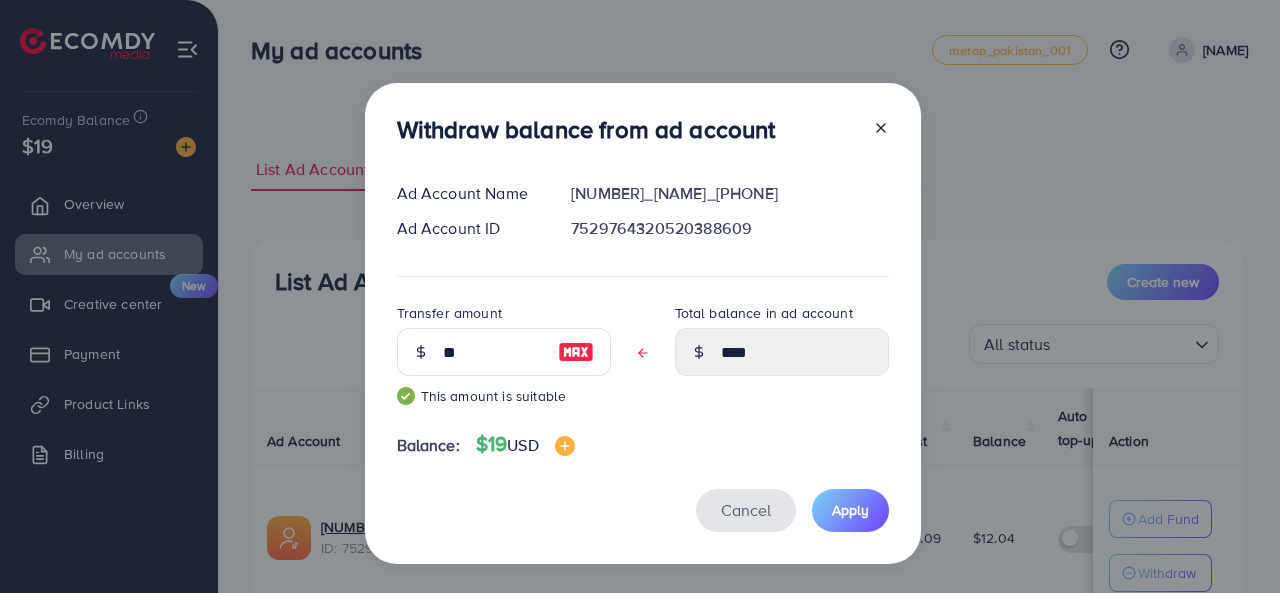 click on "Cancel" at bounding box center (746, 510) 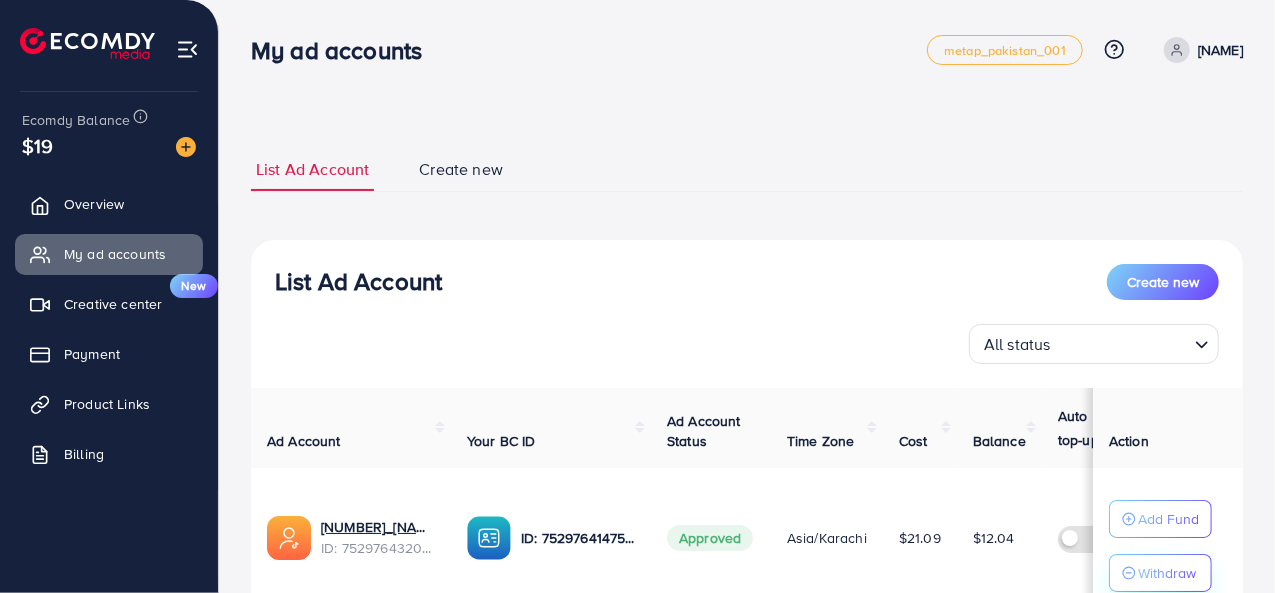 click on "Withdraw" at bounding box center (1167, 573) 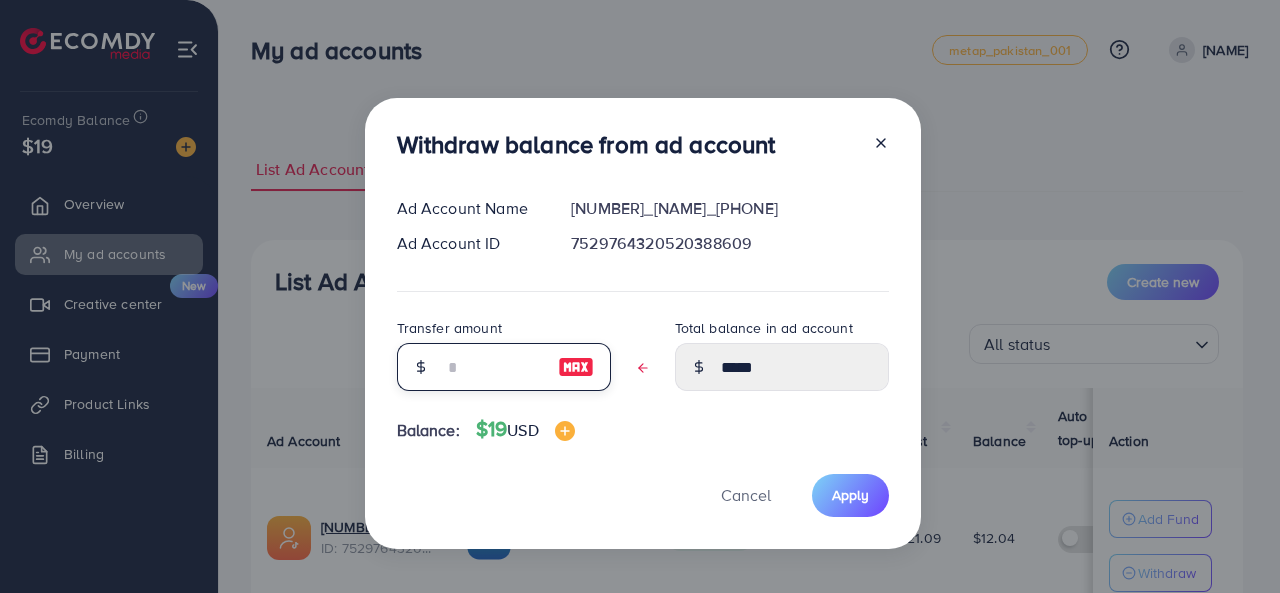 click at bounding box center (493, 367) 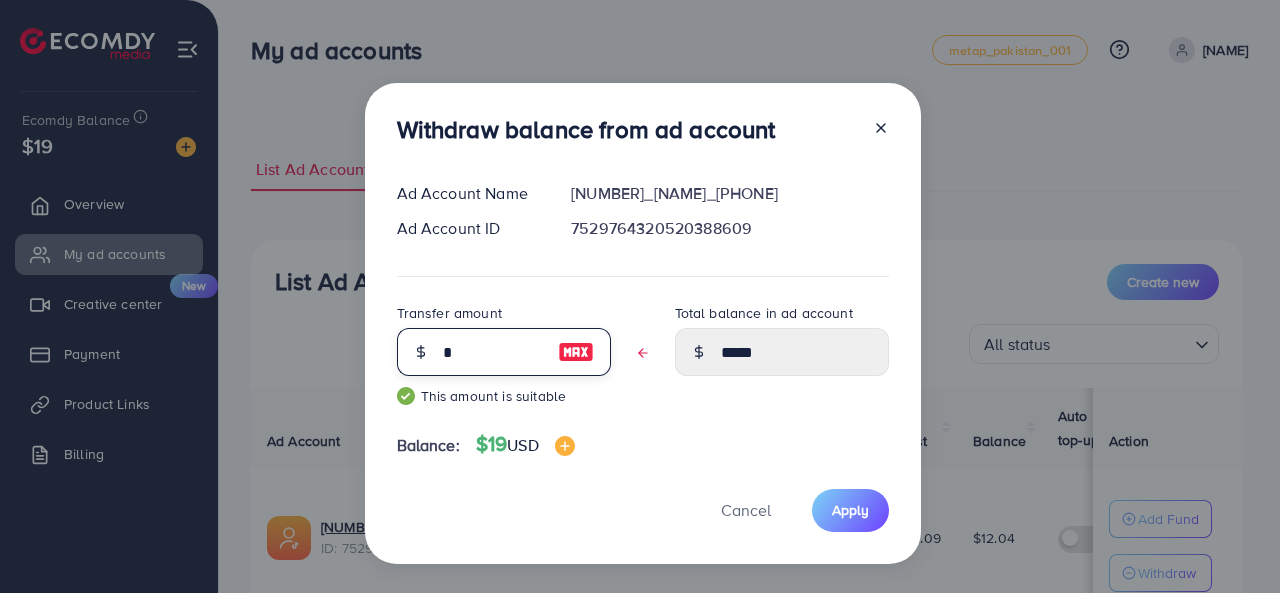 type on "*****" 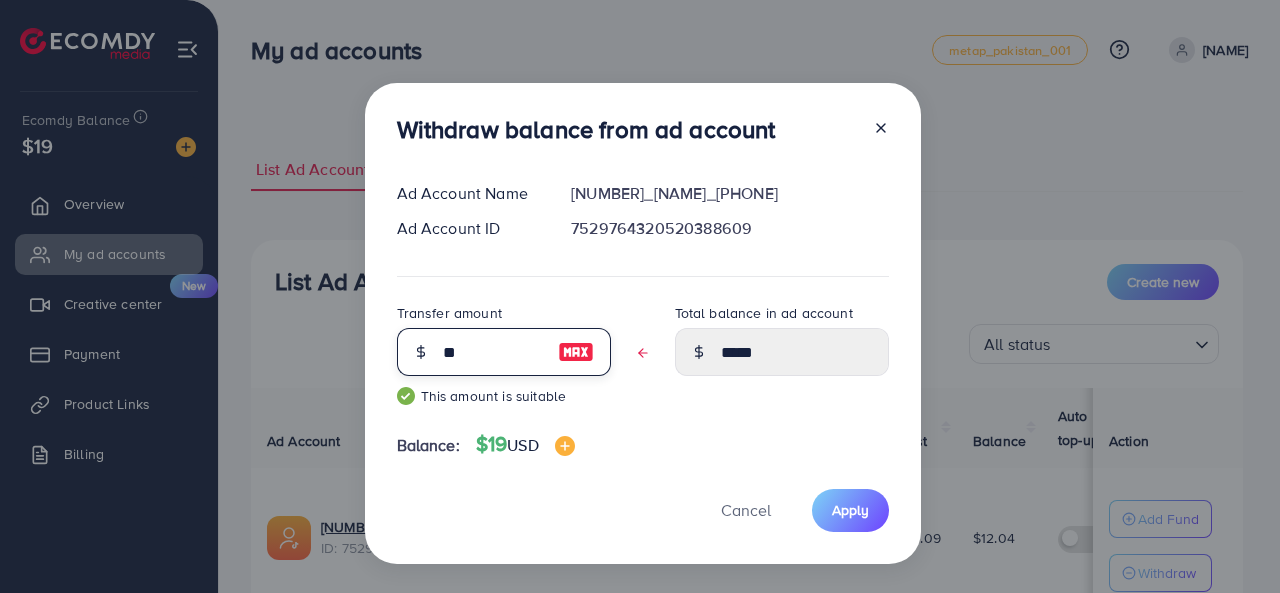 type on "****" 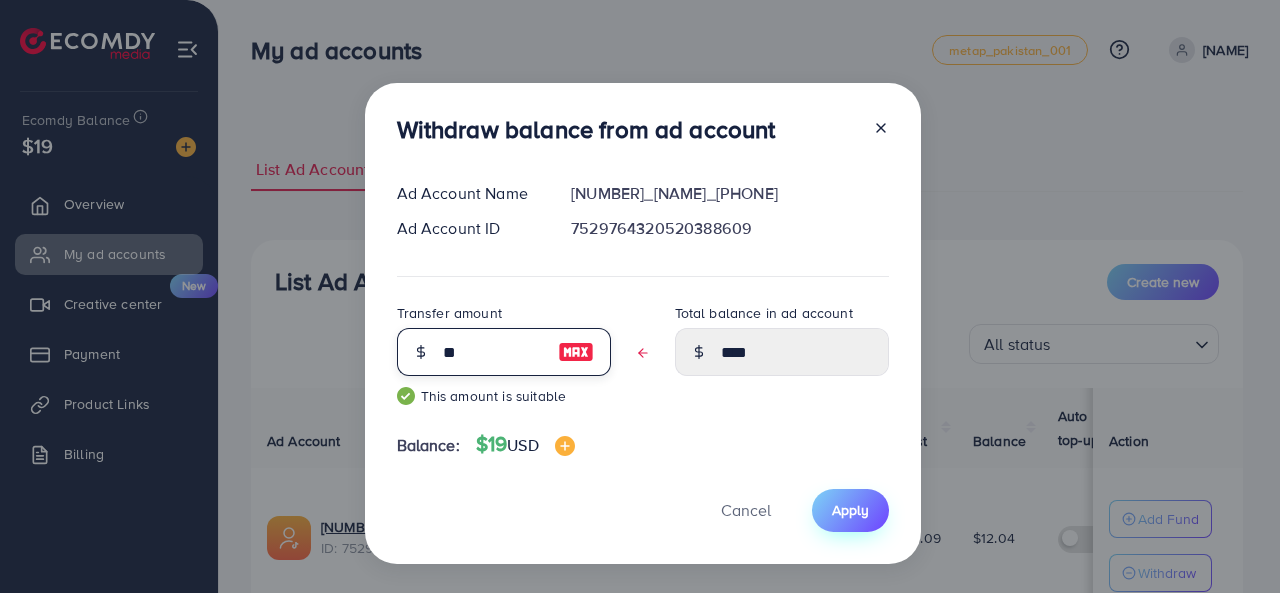 type on "**" 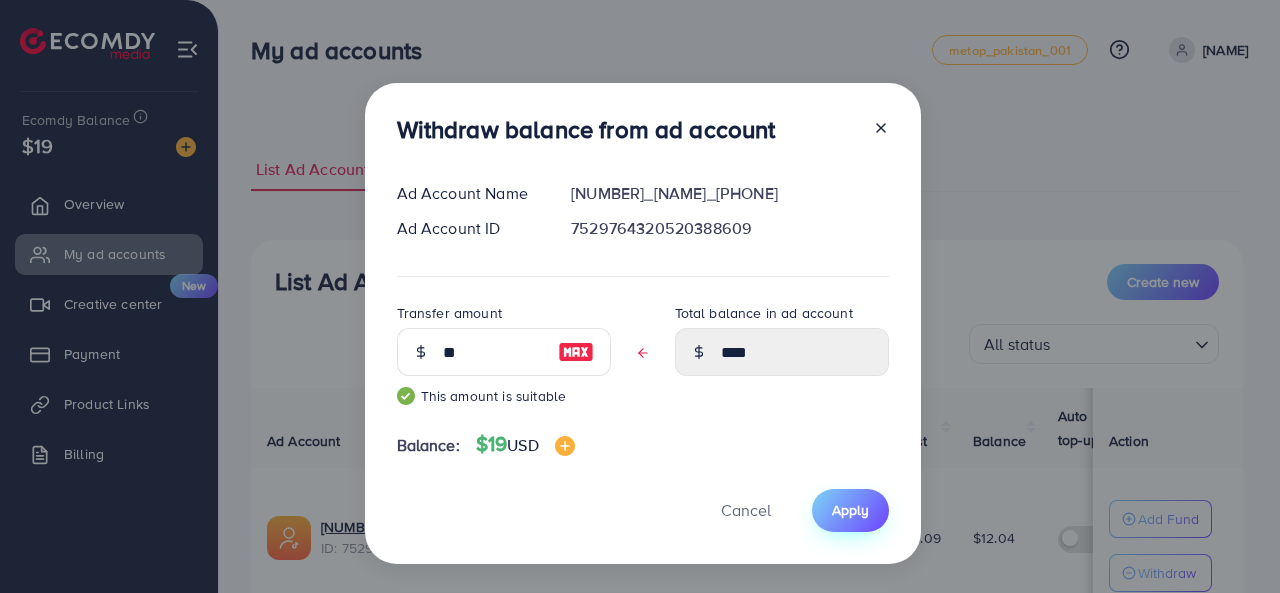 click on "Apply" at bounding box center [850, 510] 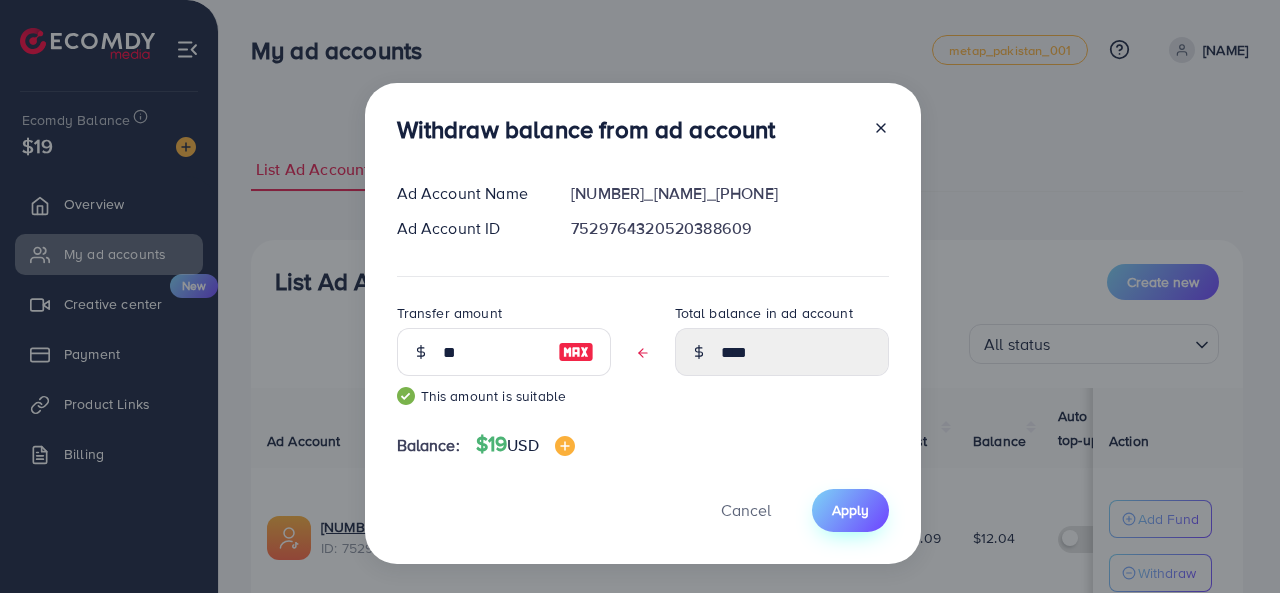 click on "Apply" at bounding box center (850, 510) 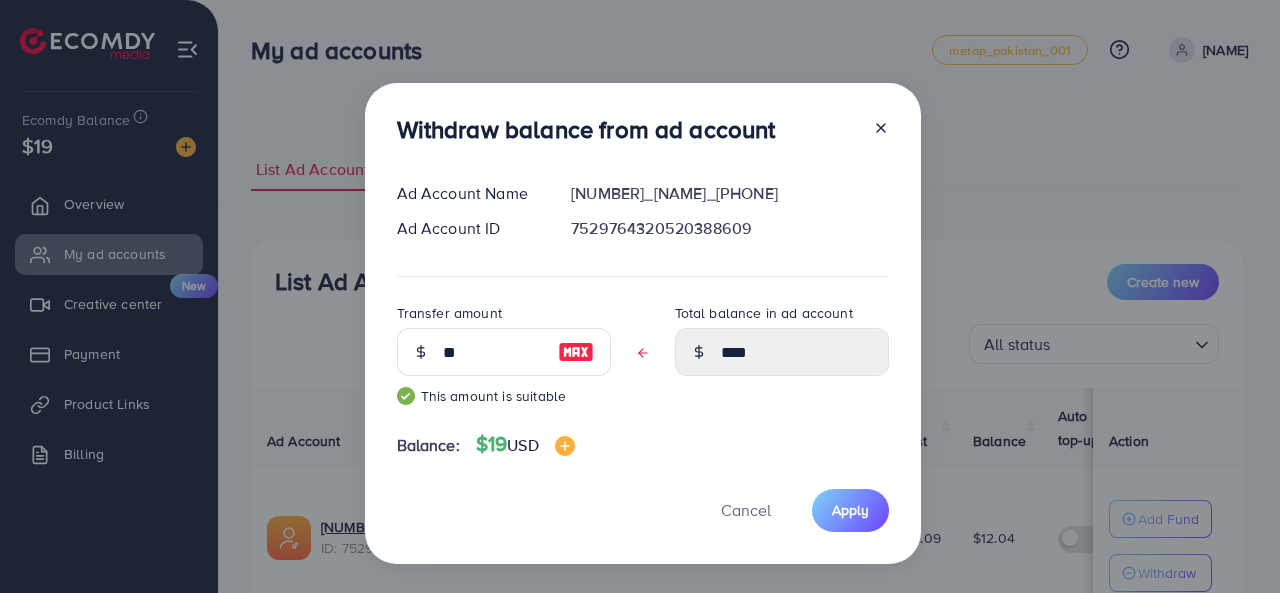 click 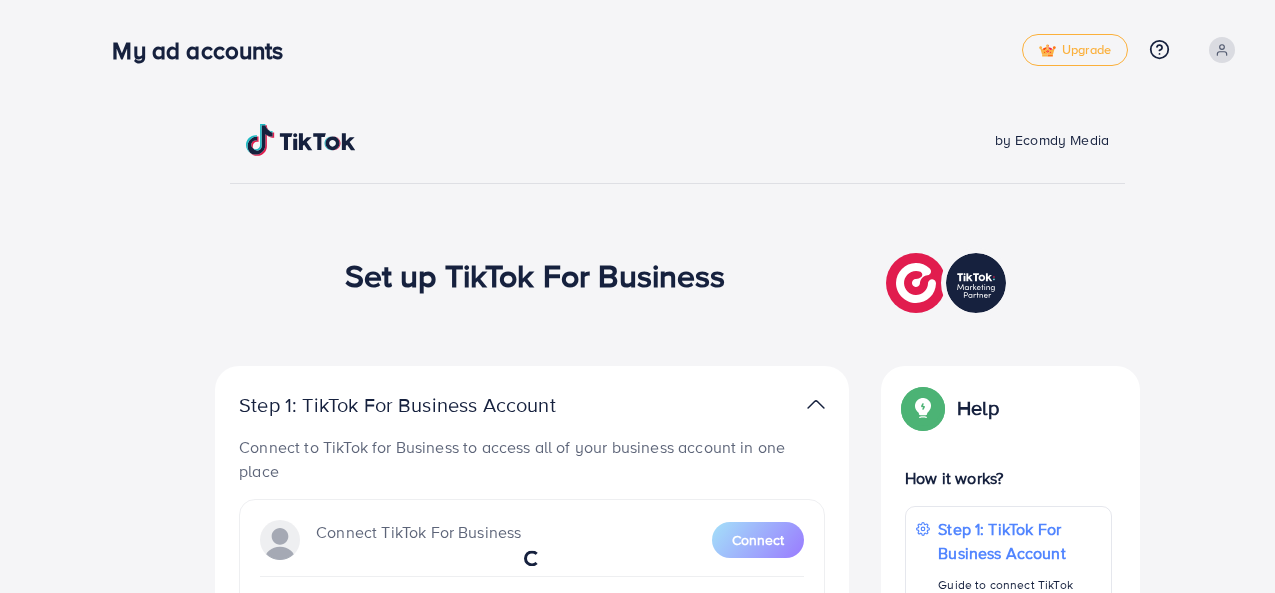 scroll, scrollTop: 0, scrollLeft: 0, axis: both 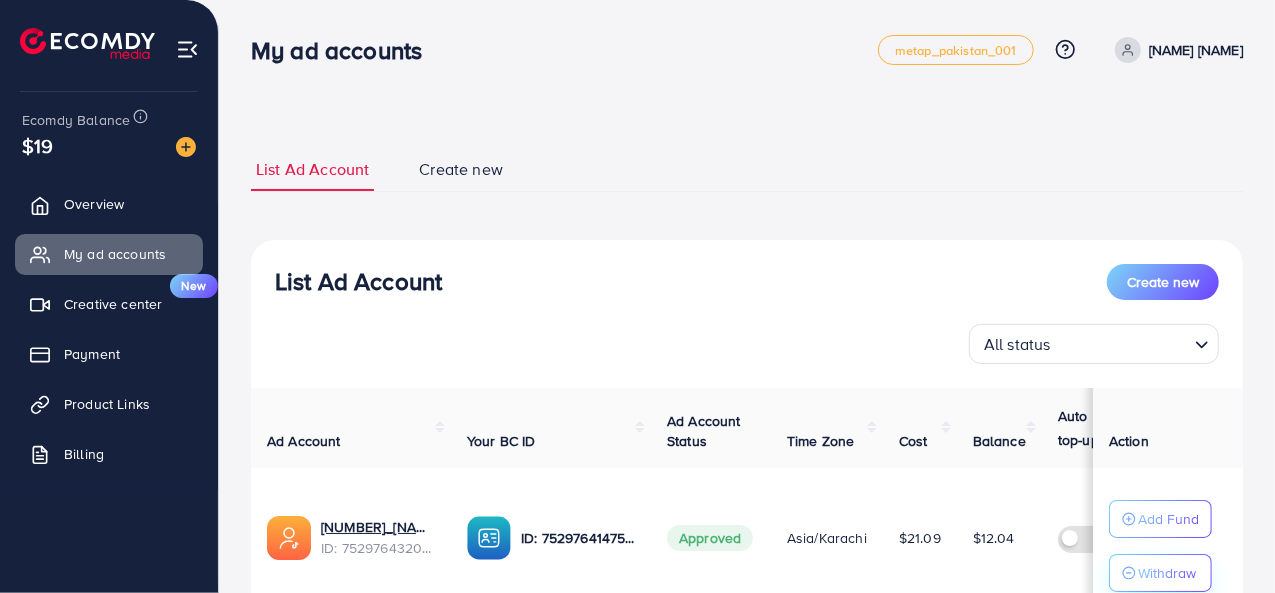 click on "Withdraw" at bounding box center [1167, 573] 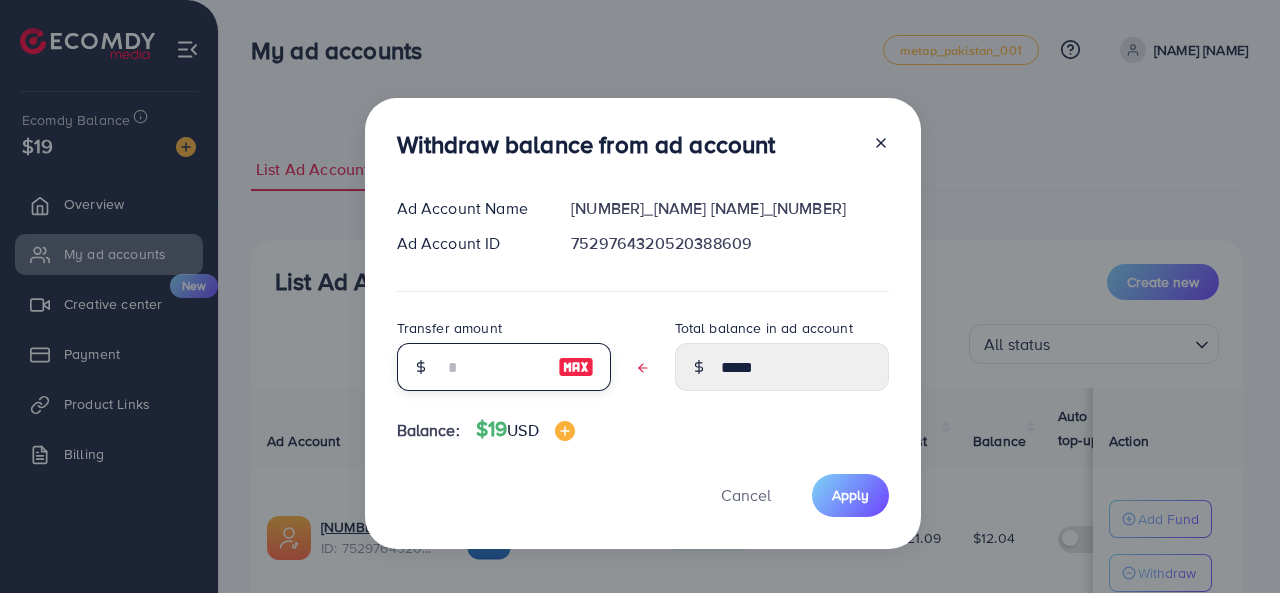 click at bounding box center (493, 367) 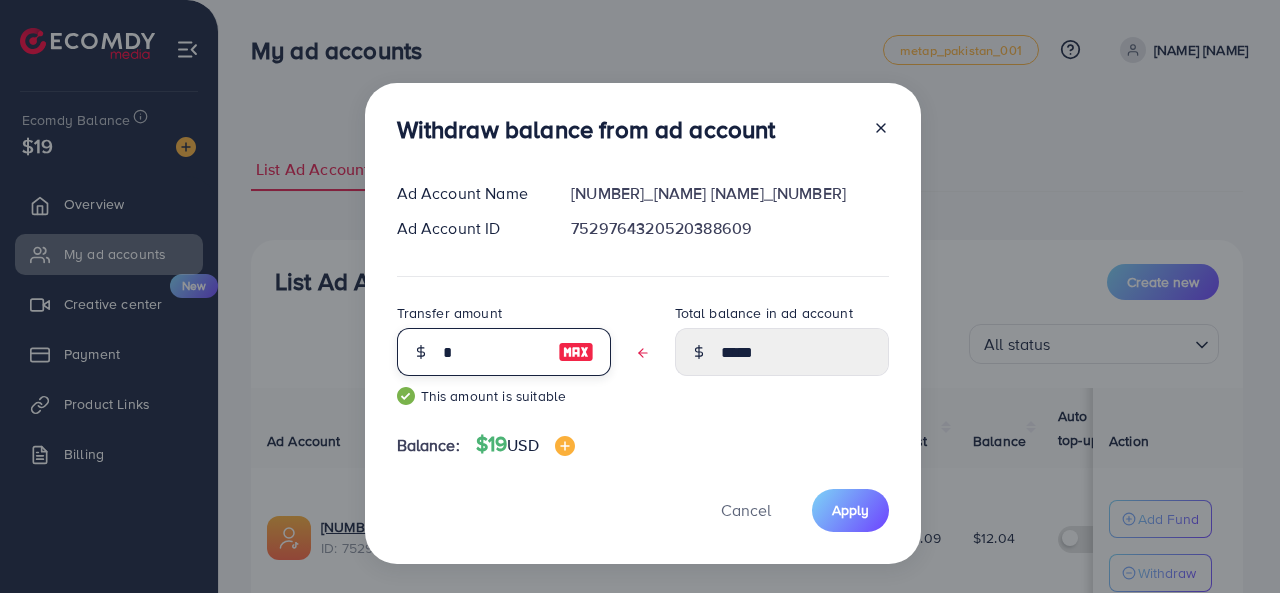 type on "*****" 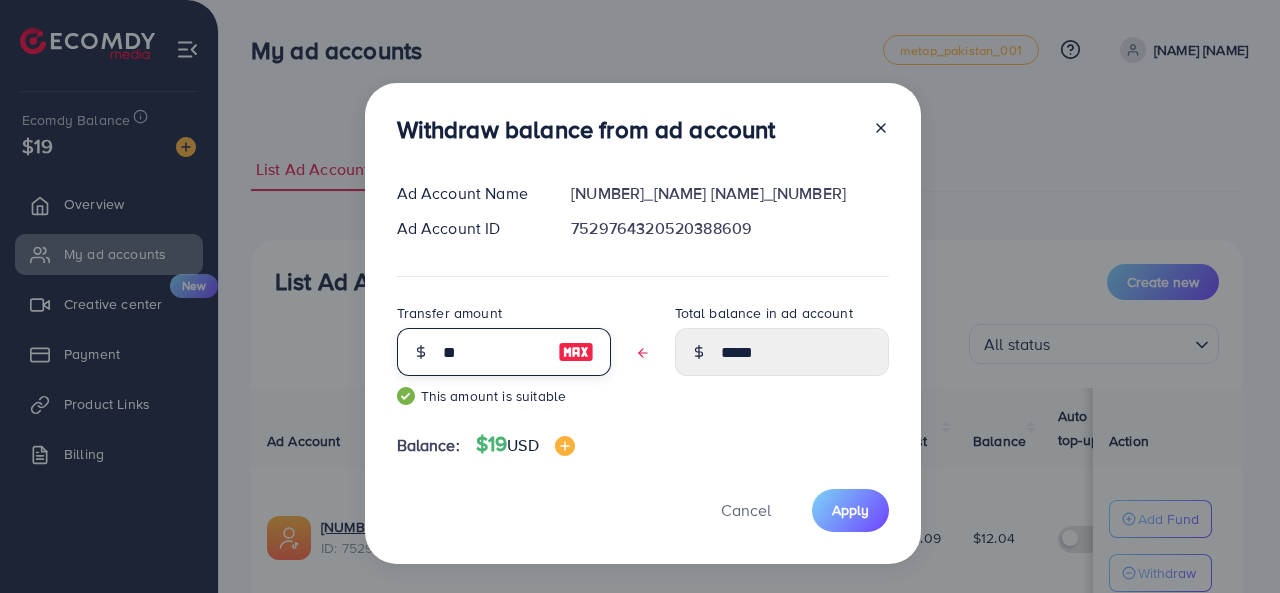 type on "****" 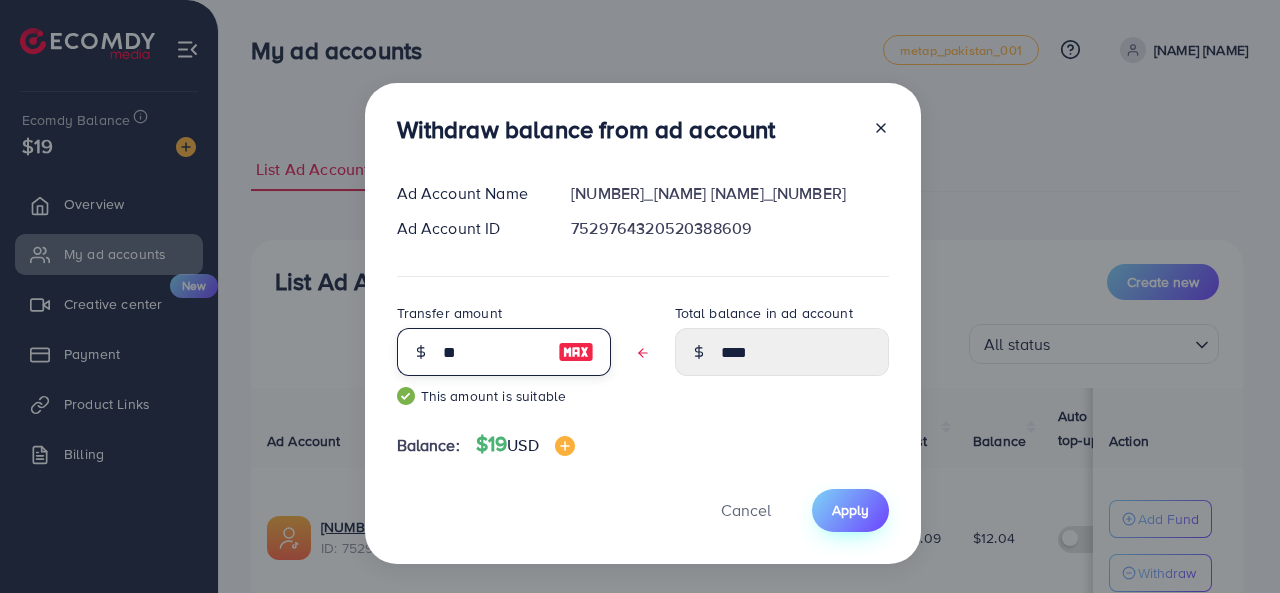 type on "**" 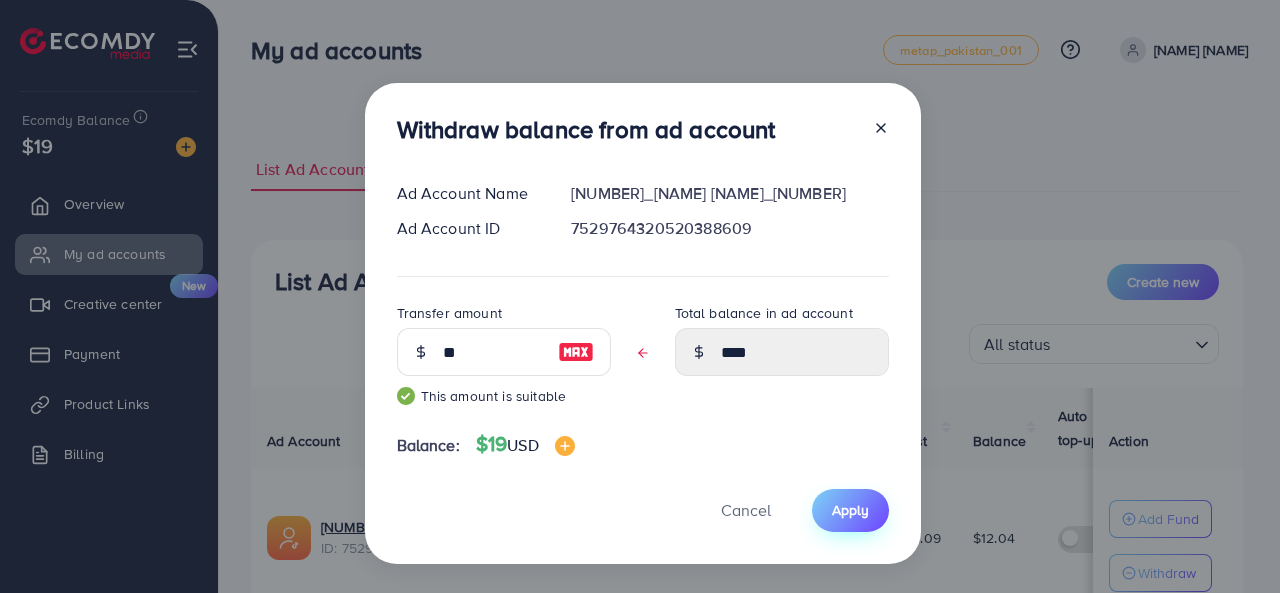 click on "Apply" at bounding box center (850, 510) 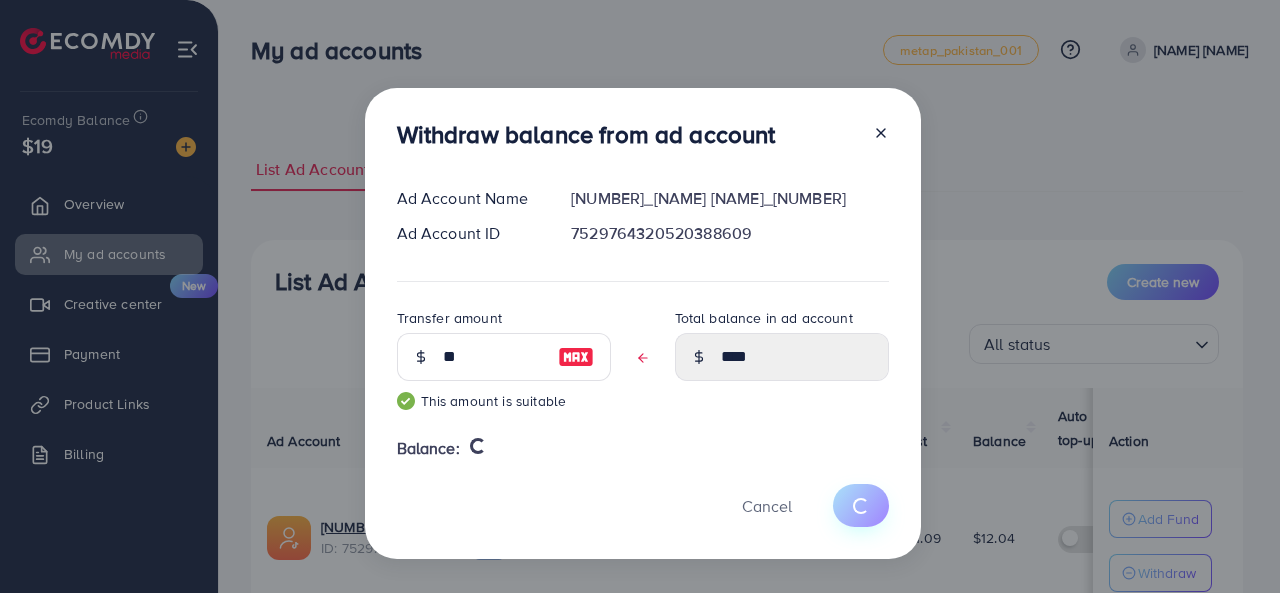 type 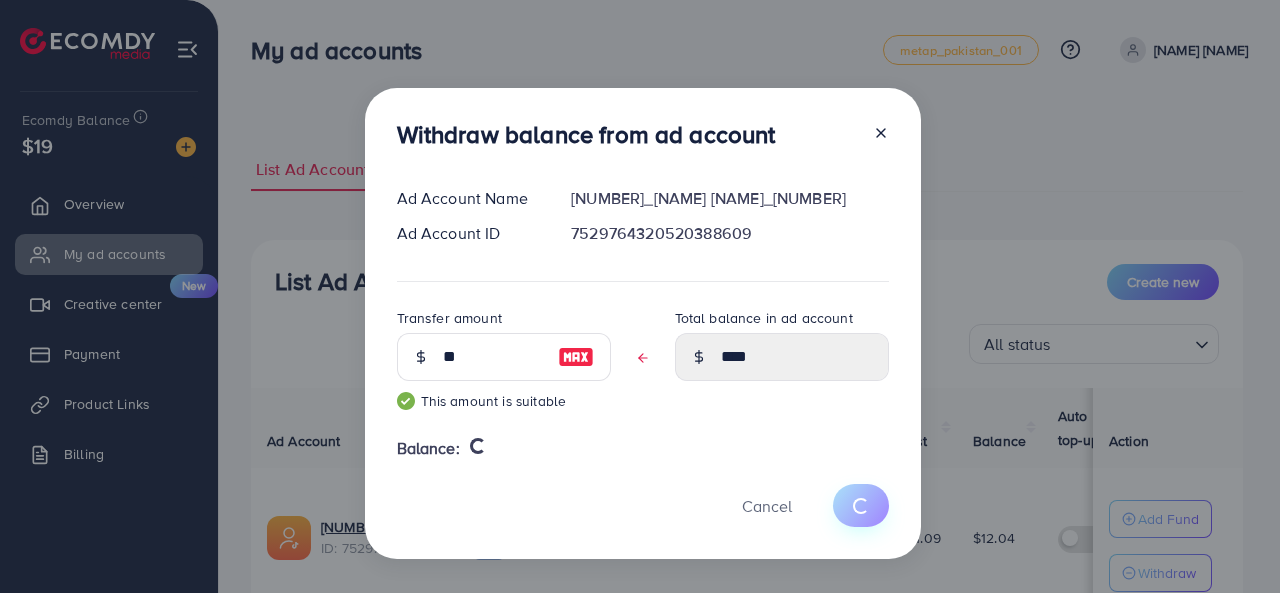 type on "*****" 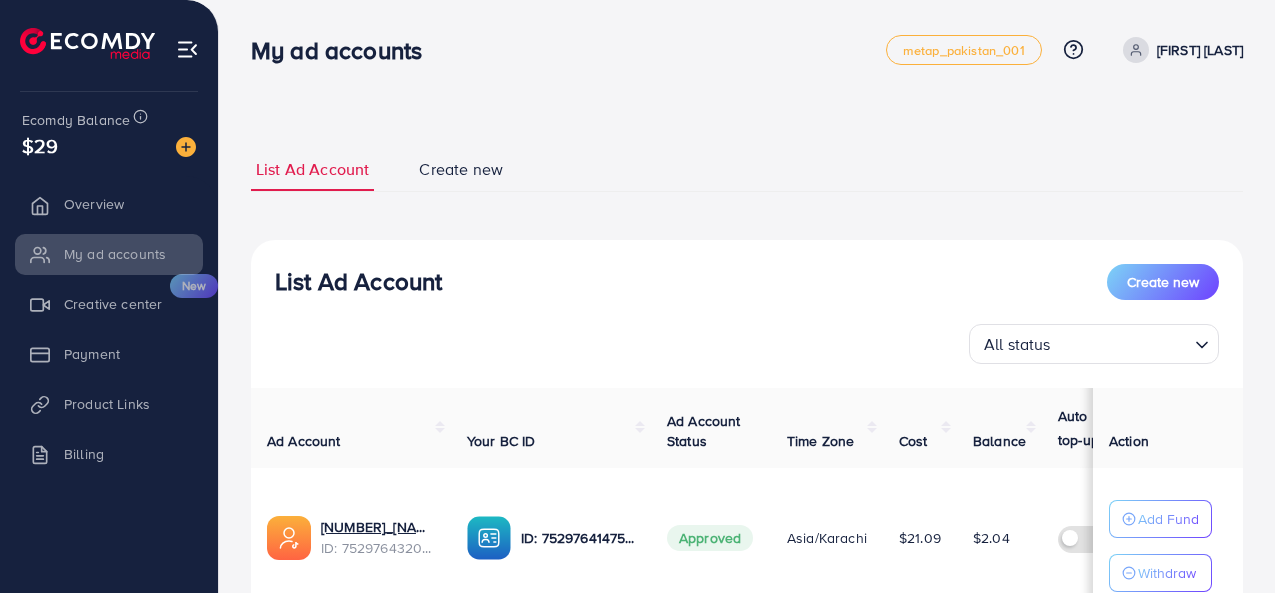 scroll, scrollTop: 0, scrollLeft: 0, axis: both 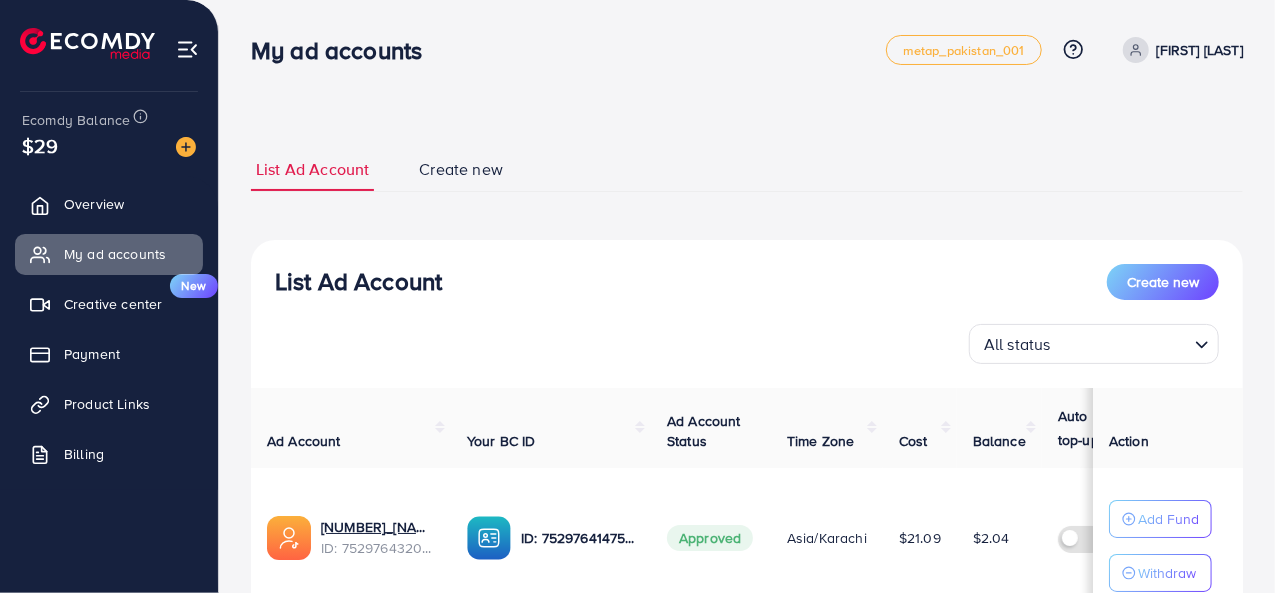 click on "List Ad Account Create new" at bounding box center [747, 170] 